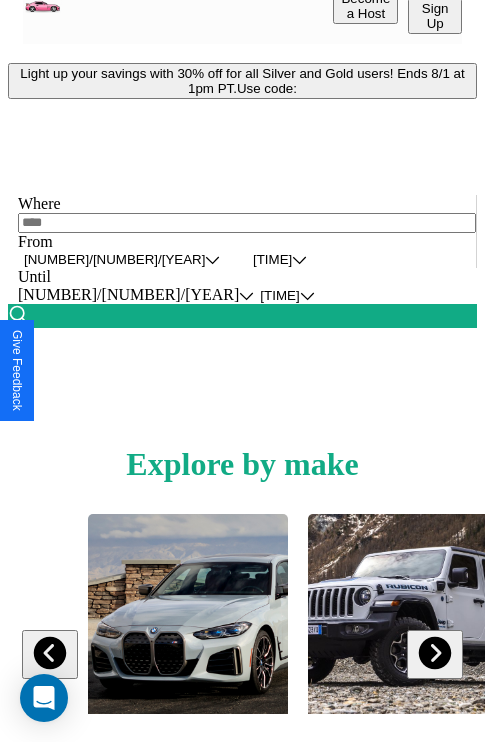 scroll, scrollTop: 0, scrollLeft: 0, axis: both 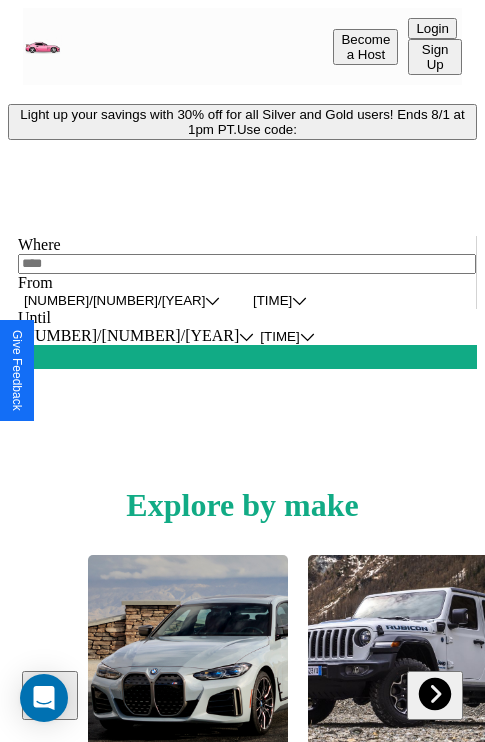 click on "Light up your savings with 30% off for all Silver and Gold users! Ends 8/1 at 1pm PT.  Use code:" at bounding box center [242, 122] 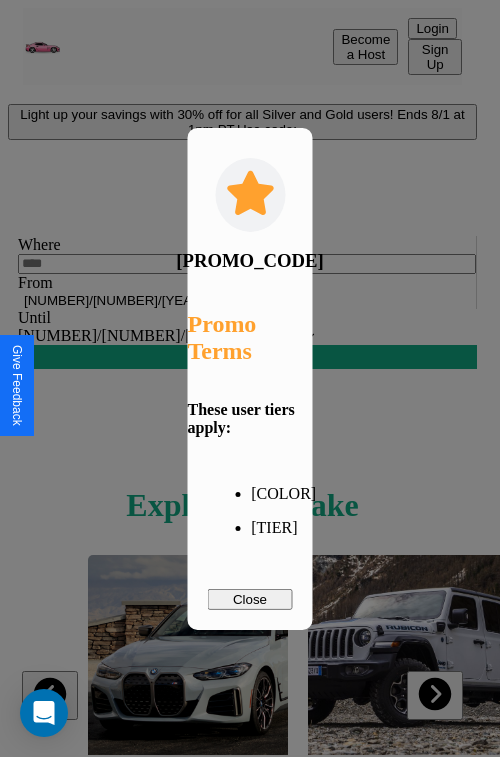 click on "Close" at bounding box center (250, 599) 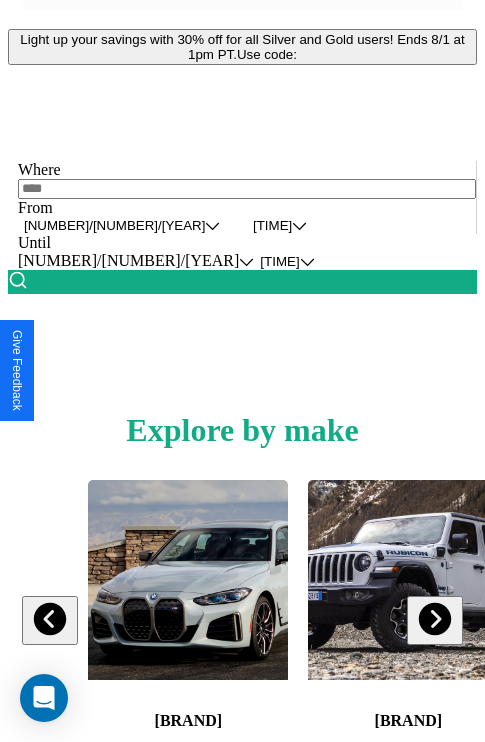 scroll, scrollTop: 308, scrollLeft: 0, axis: vertical 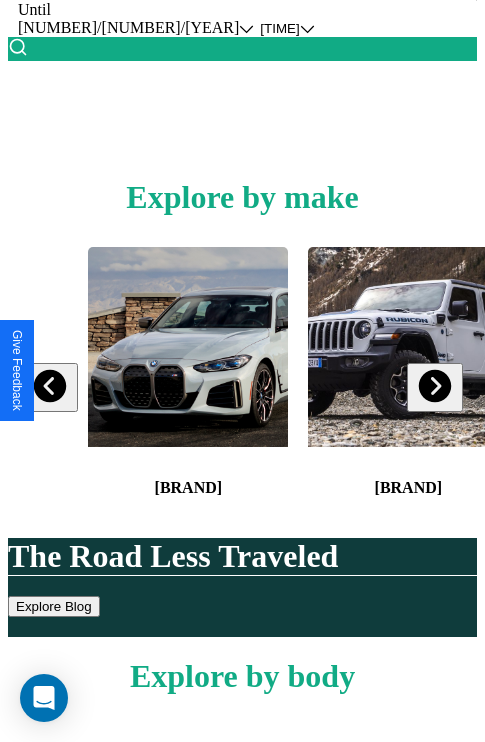 click at bounding box center (434, 386) 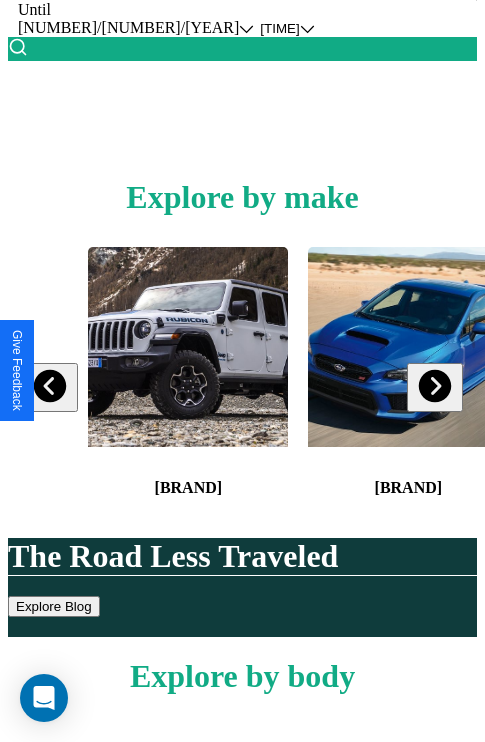 click at bounding box center [434, 386] 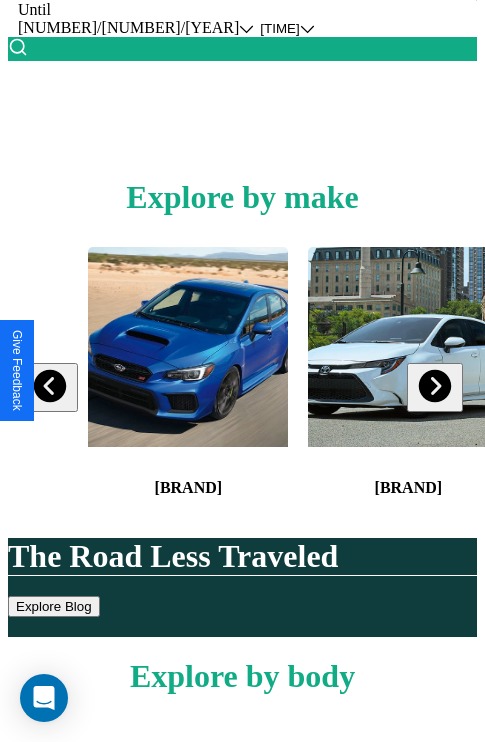 click at bounding box center (434, 386) 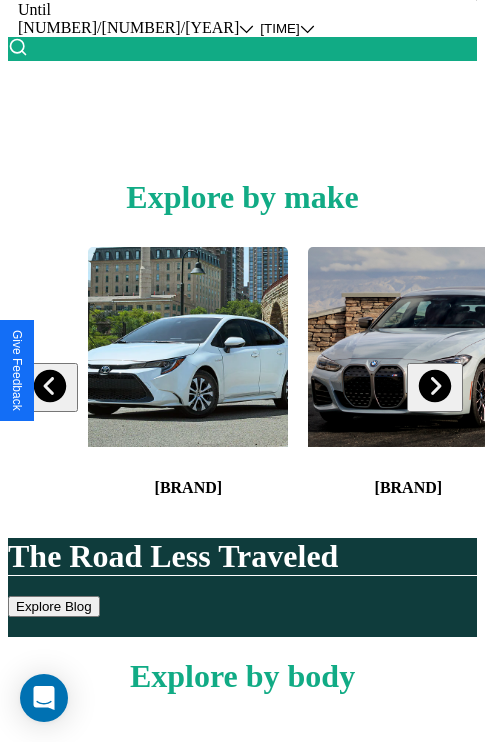 click at bounding box center [50, 386] 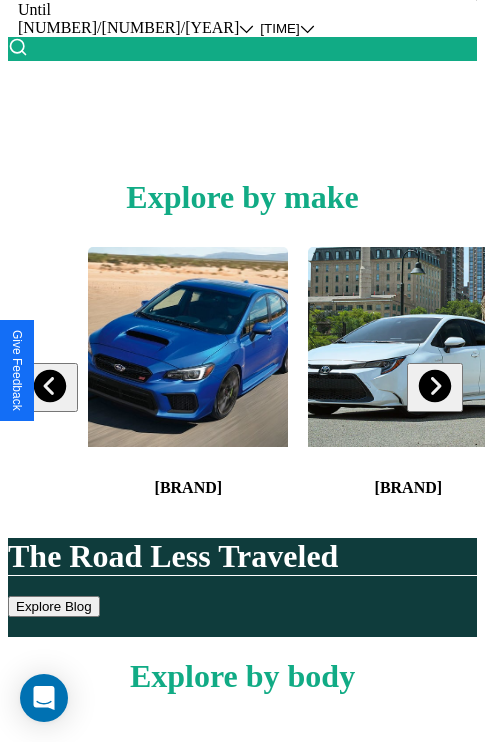 click at bounding box center [50, 386] 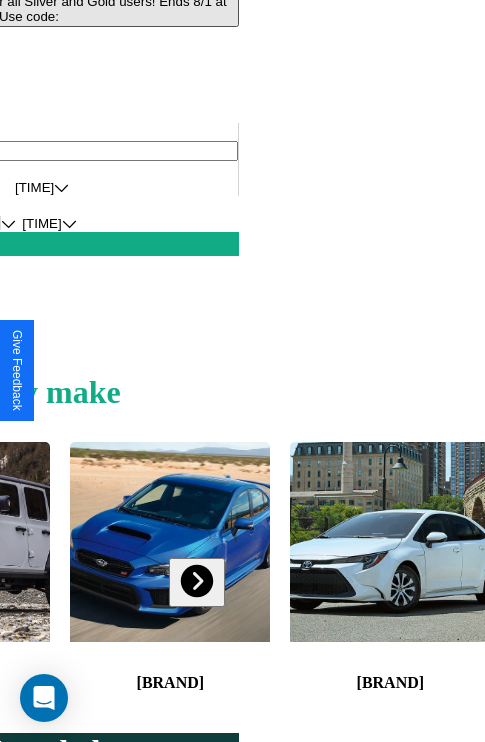 click at bounding box center [390, 542] 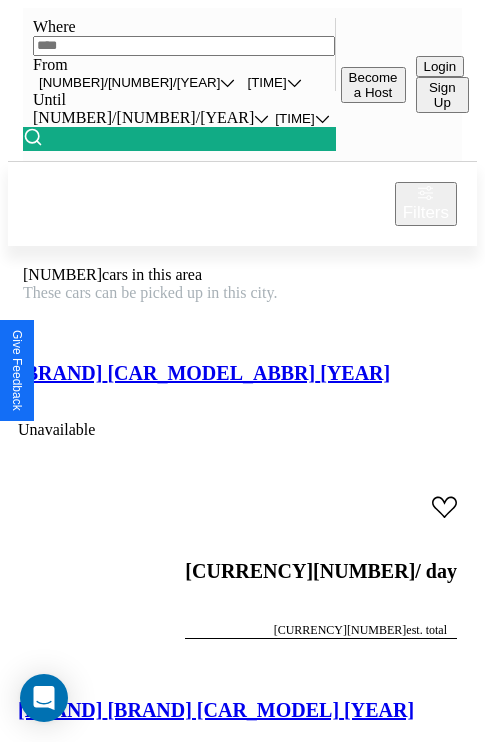 scroll, scrollTop: 95, scrollLeft: 0, axis: vertical 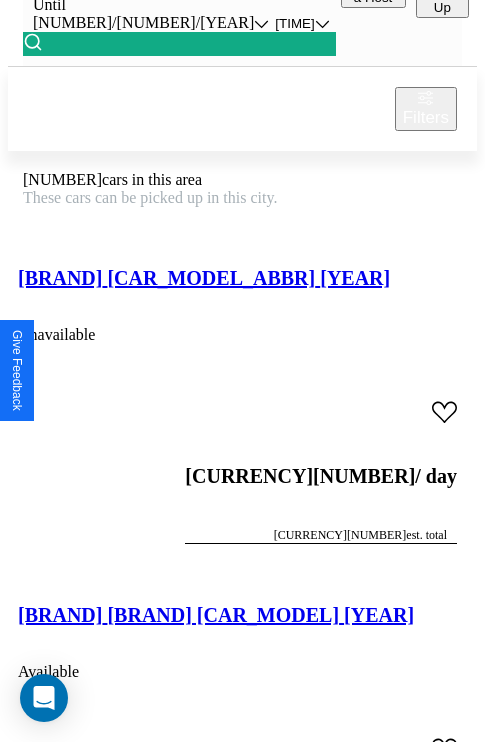 click on "[BRAND] [CAR_MODEL] [YEAR]" at bounding box center [204, 5356] 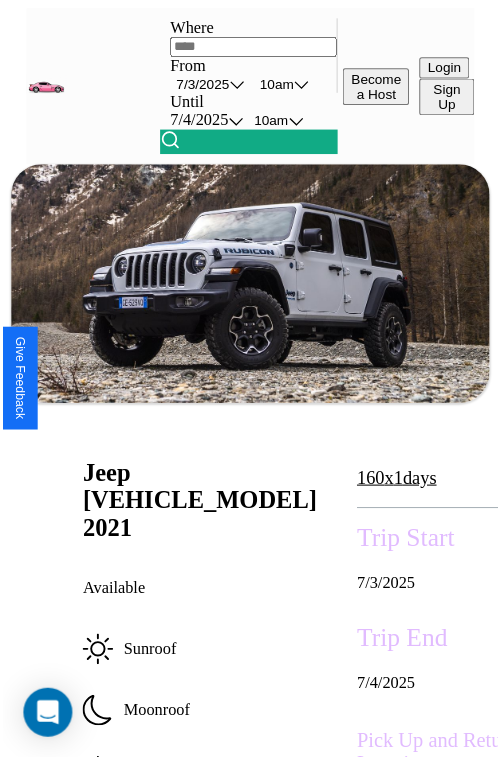 scroll, scrollTop: 99, scrollLeft: 80, axis: both 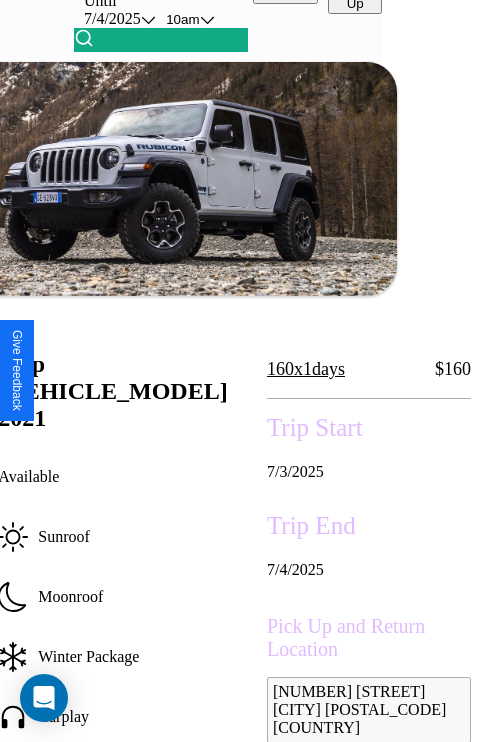 click on "[MM]/[D]/[YYYY]" at bounding box center (369, 472) 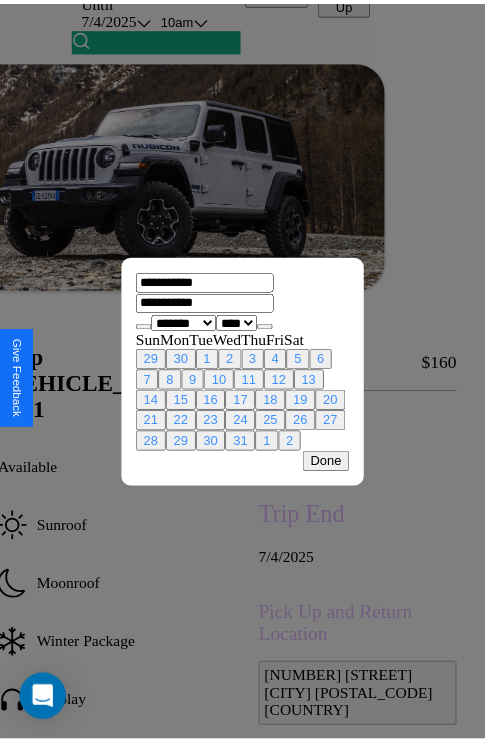 scroll, scrollTop: 0, scrollLeft: 80, axis: horizontal 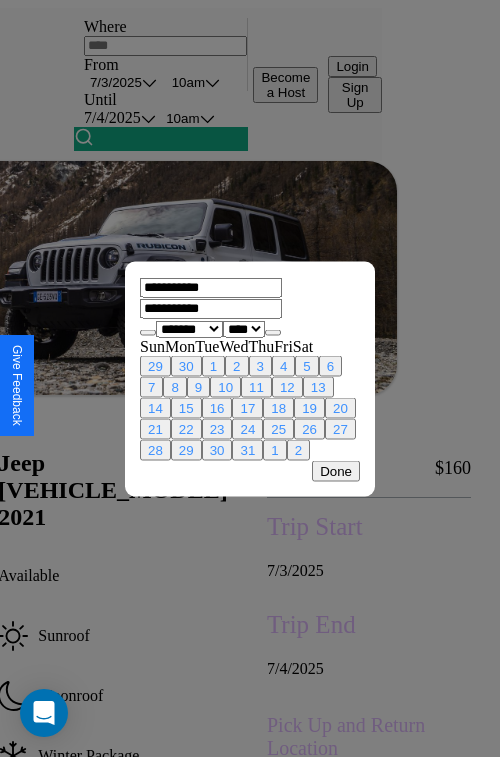 click at bounding box center (250, 378) 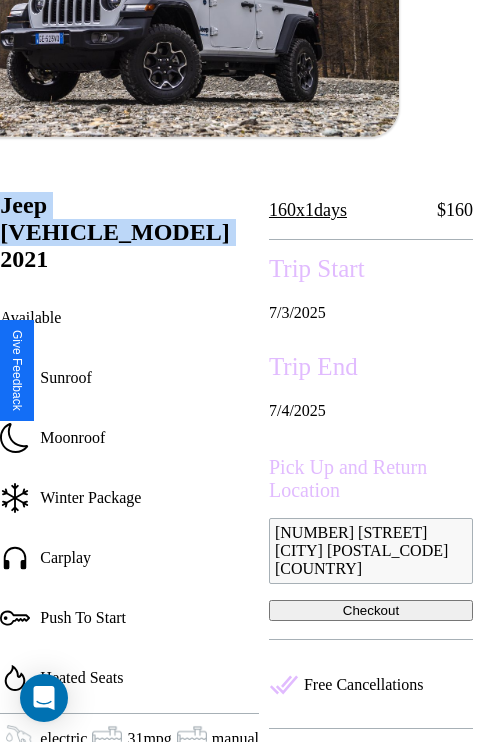 scroll, scrollTop: 377, scrollLeft: 80, axis: both 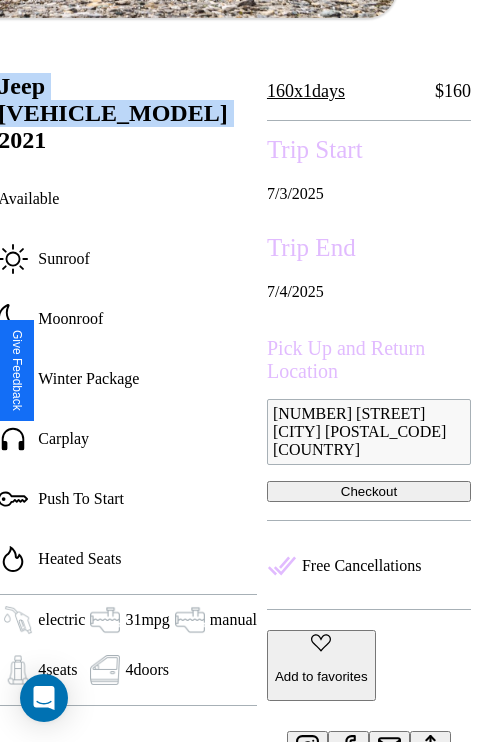 click on "Checkout" at bounding box center [369, 491] 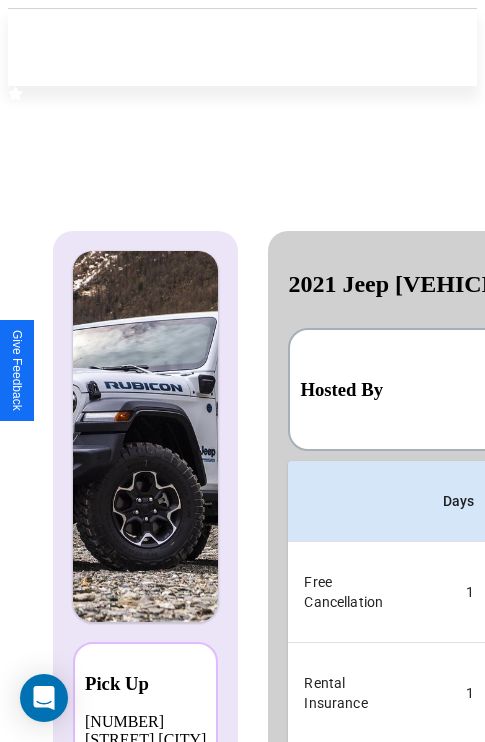 scroll, scrollTop: 0, scrollLeft: 378, axis: horizontal 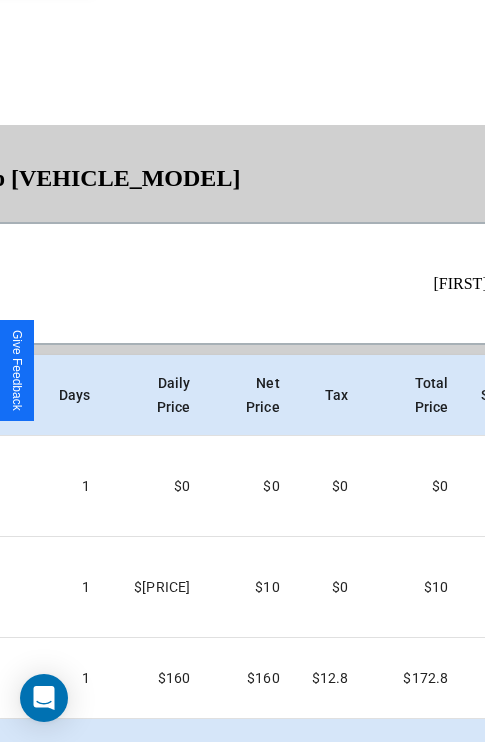 click on "Checkout" at bounding box center (456, 847) 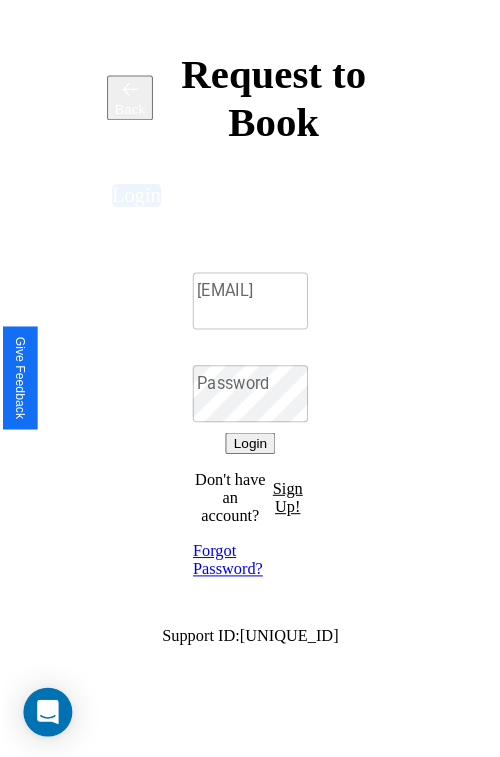 scroll, scrollTop: 0, scrollLeft: 0, axis: both 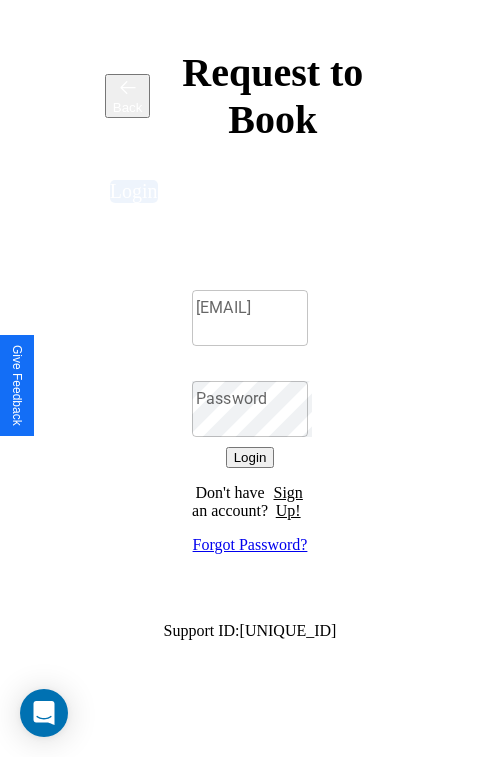 click on "Email" at bounding box center (250, 318) 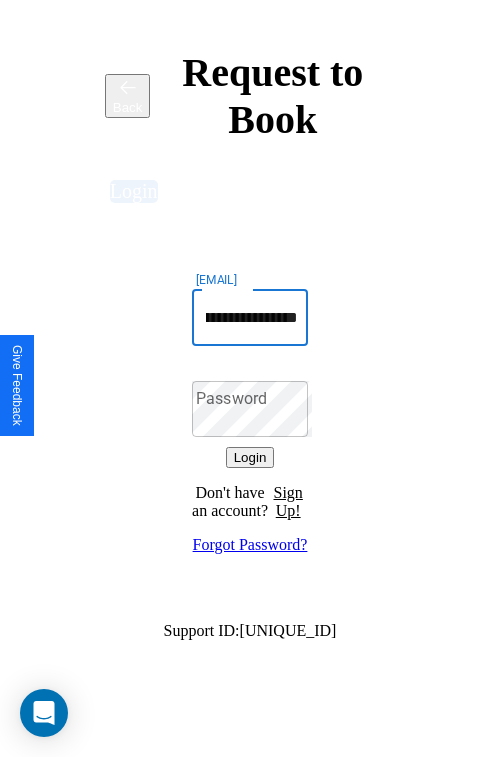 scroll, scrollTop: 0, scrollLeft: 62, axis: horizontal 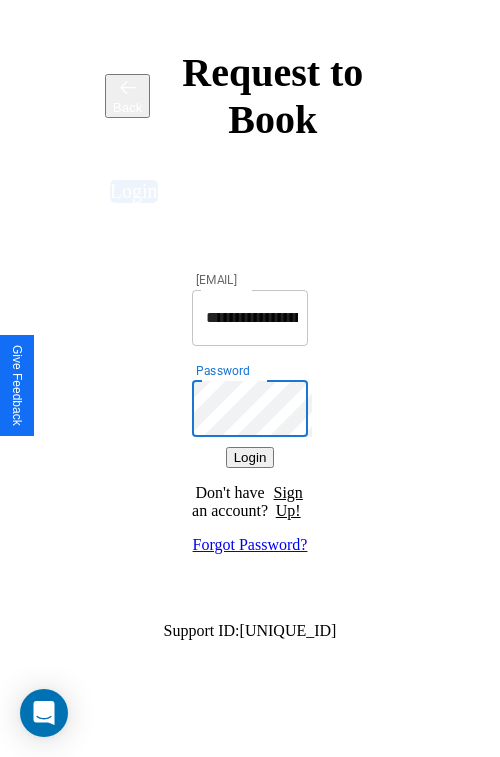 click on "Login" at bounding box center (250, 457) 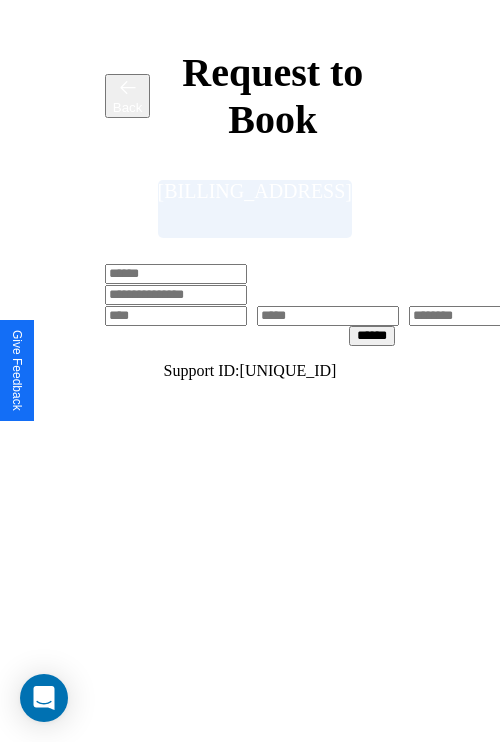 click at bounding box center [176, 274] 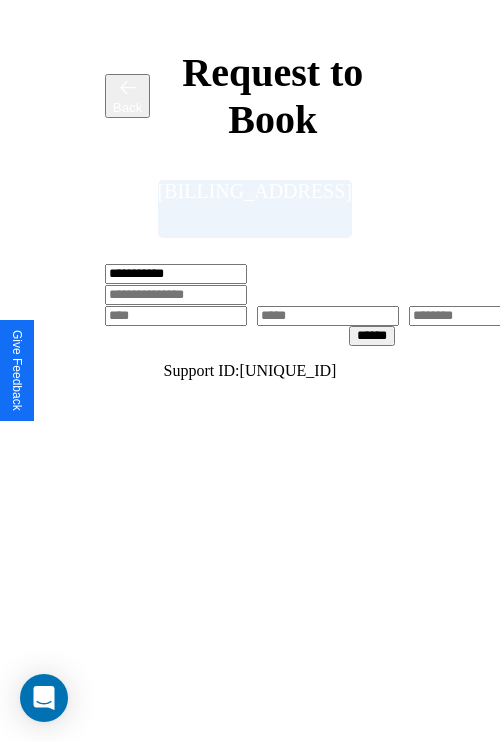 type on "**********" 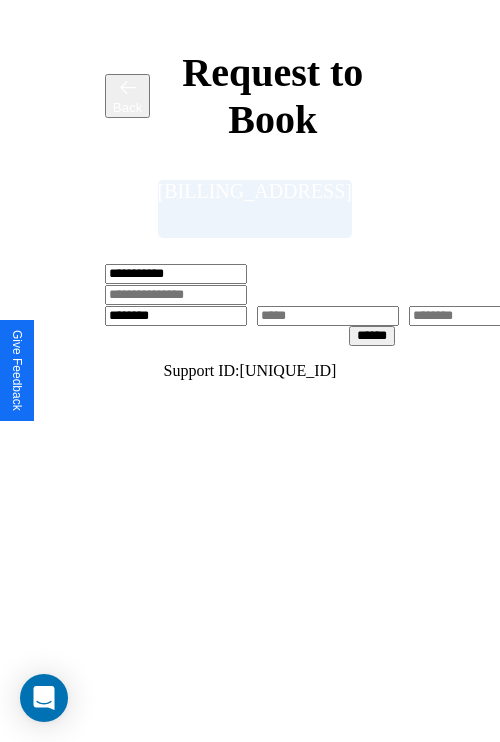 type on "********" 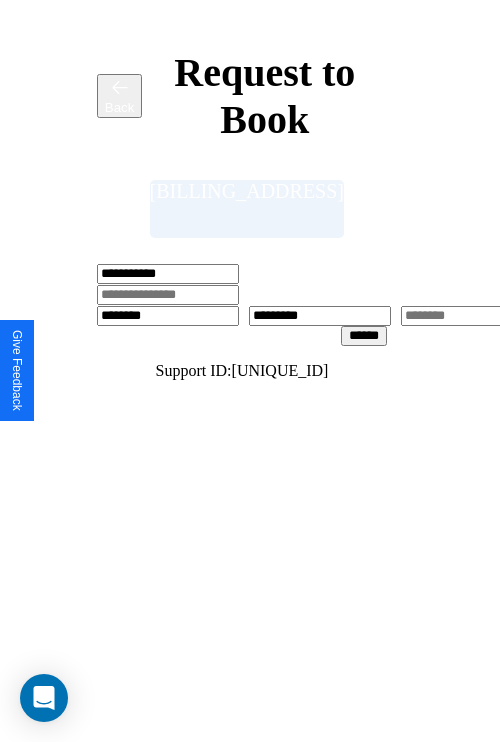 scroll, scrollTop: 0, scrollLeft: 517, axis: horizontal 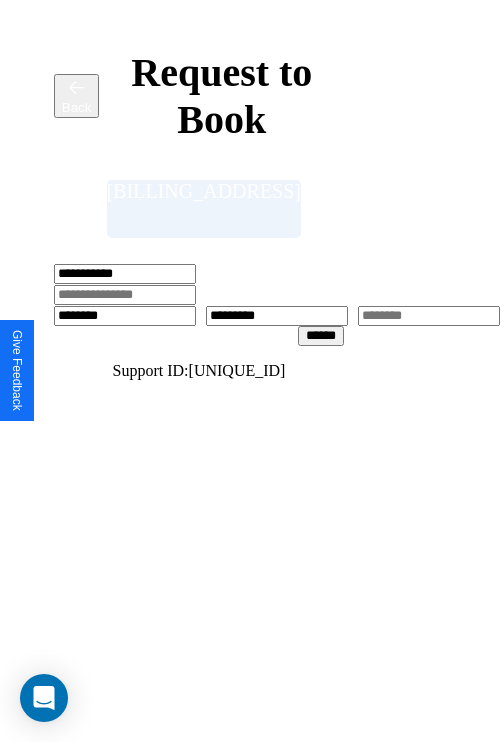 type on "*********" 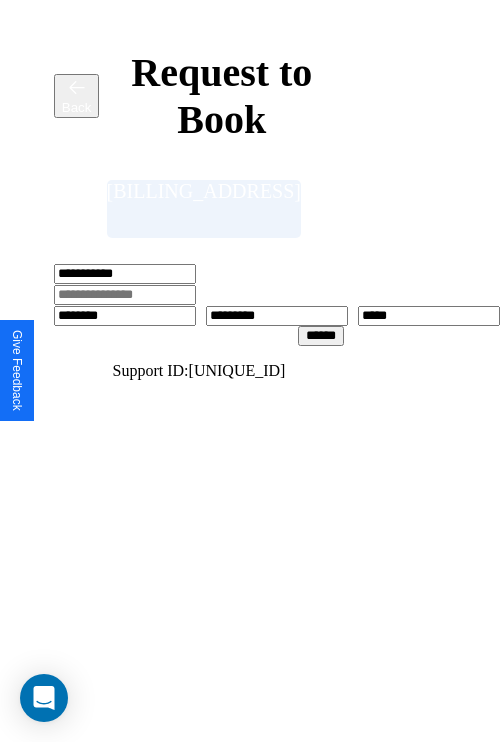 type on "*****" 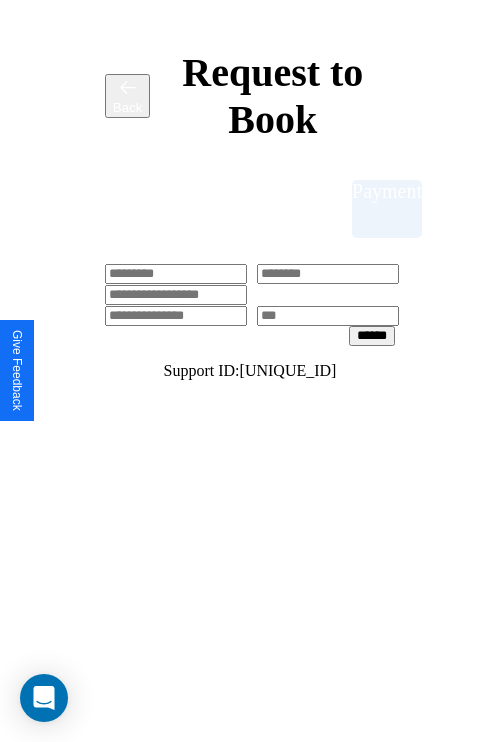 click at bounding box center [176, 274] 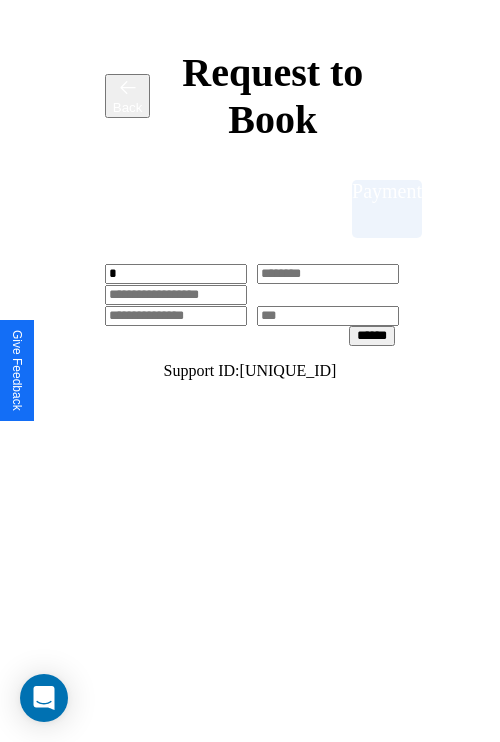 scroll, scrollTop: 0, scrollLeft: 131, axis: horizontal 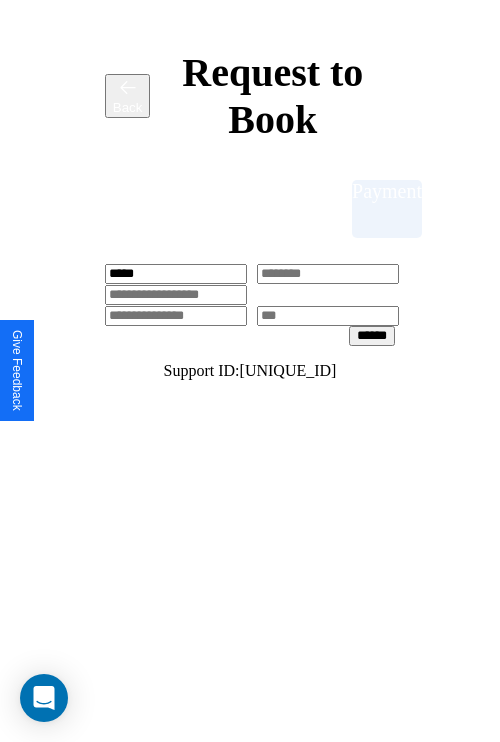 type on "*****" 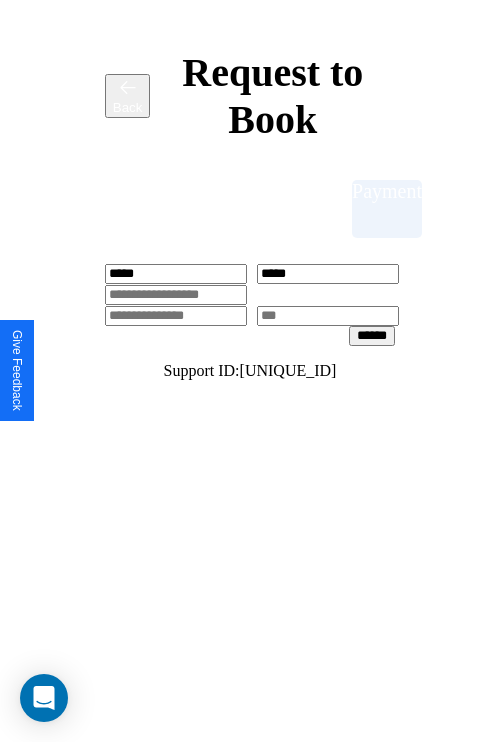type on "*****" 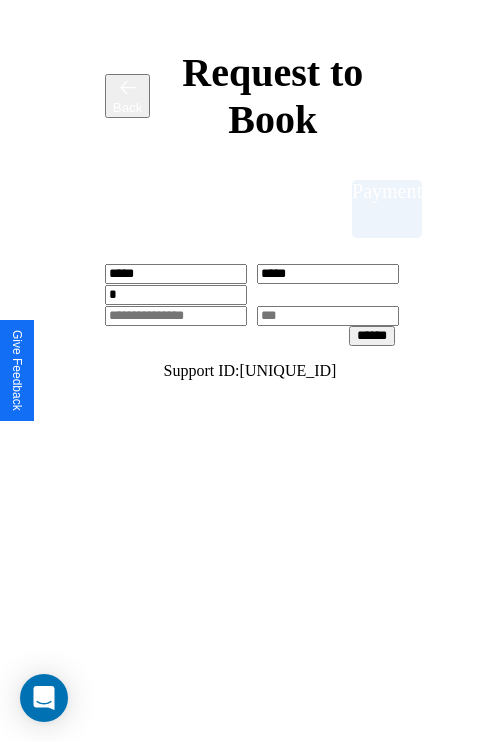 scroll, scrollTop: 0, scrollLeft: 128, axis: horizontal 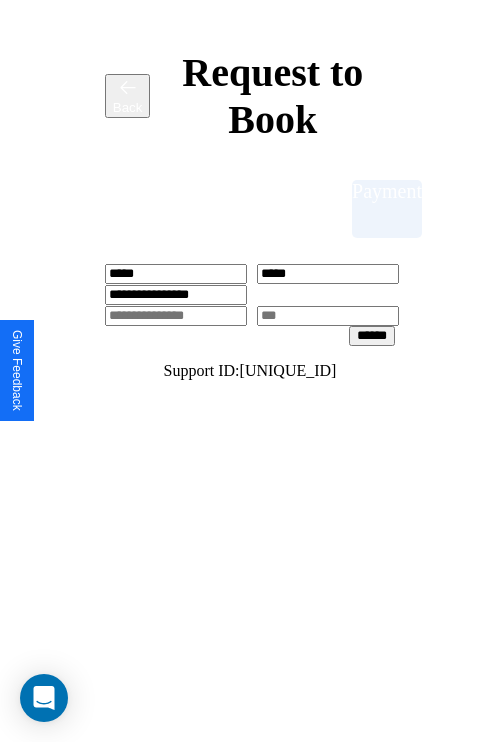 type on "**********" 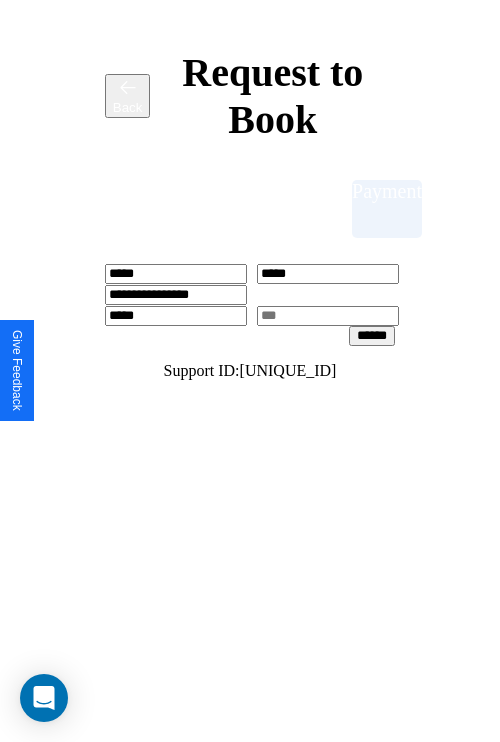 type on "*****" 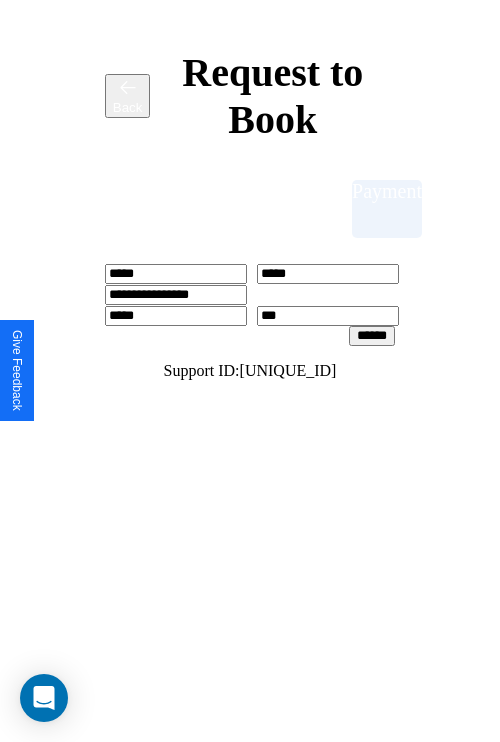type on "***" 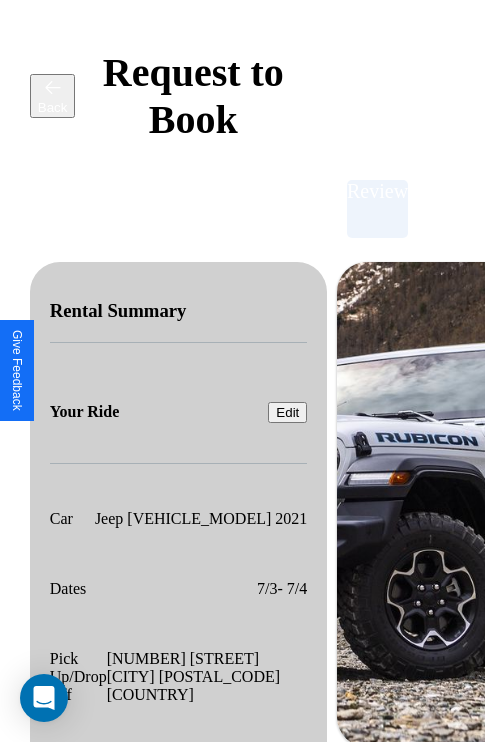 scroll, scrollTop: 274, scrollLeft: 72, axis: both 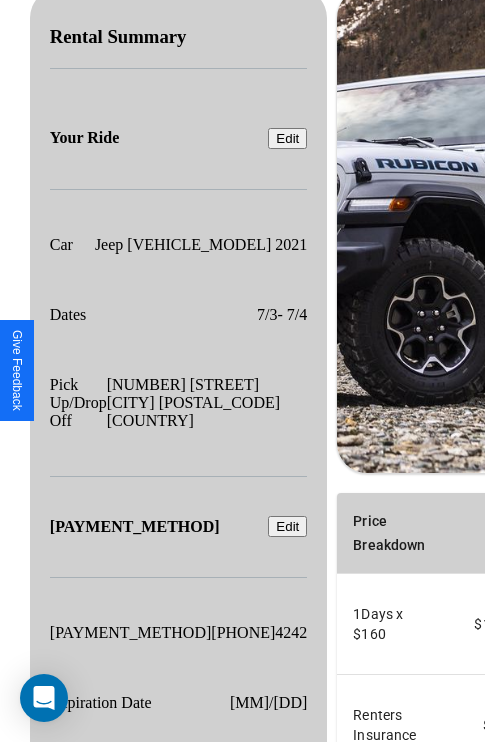 click on "Promo Code" at bounding box center (378, 902) 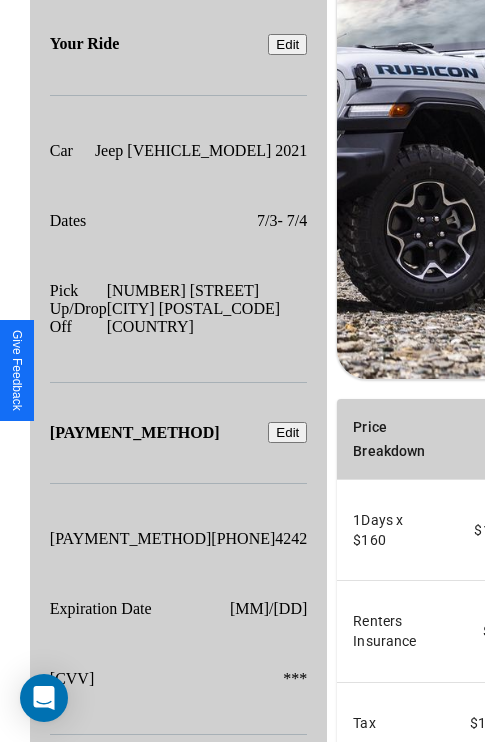 scroll, scrollTop: 428, scrollLeft: 72, axis: both 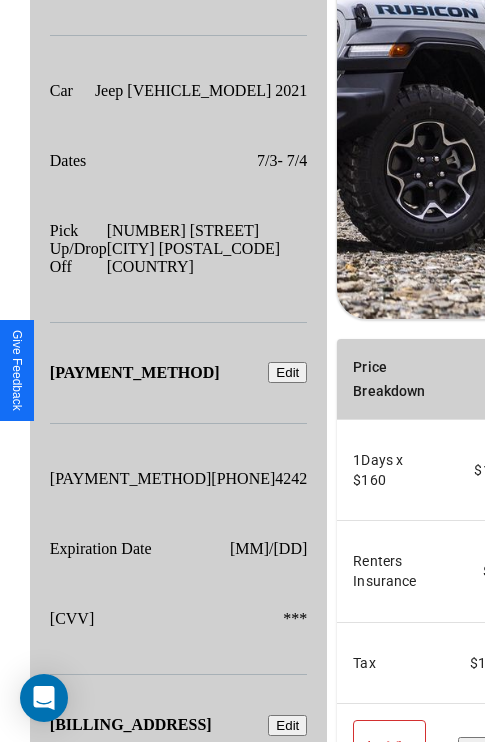 click on "Confirm & Submit" at bounding box center [463, 902] 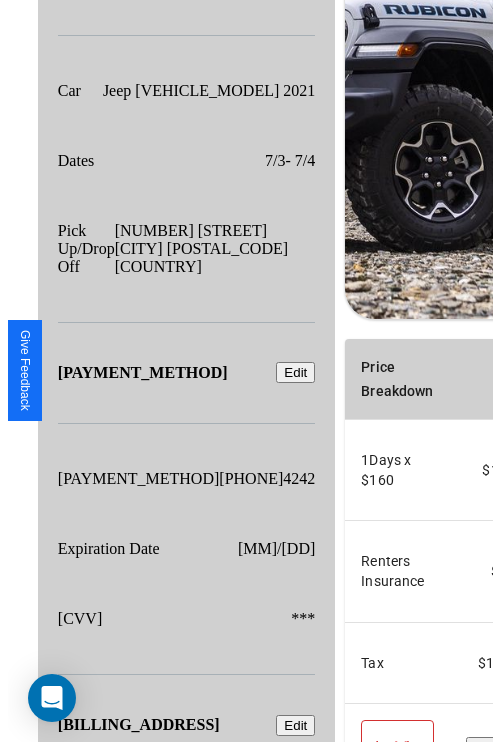 scroll, scrollTop: 0, scrollLeft: 72, axis: horizontal 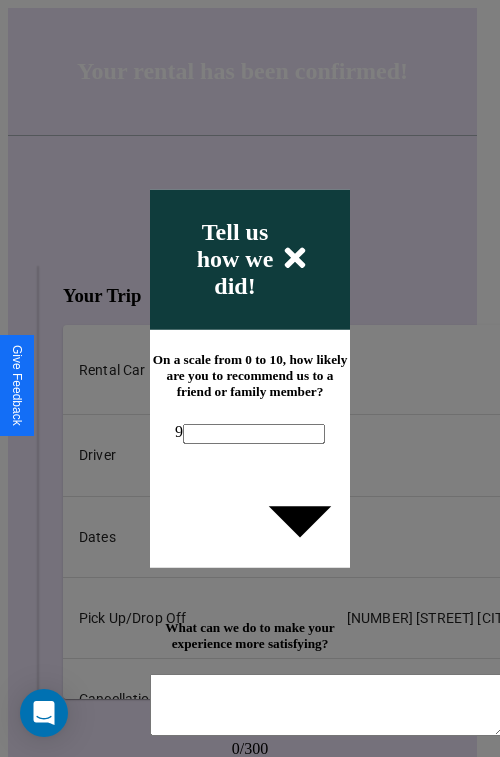 click on "9" at bounding box center (250, 432) 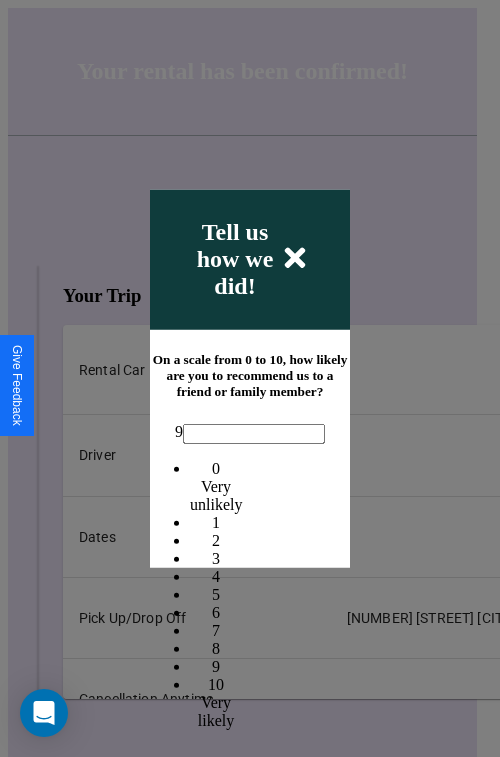 click on "[NUMBER]" at bounding box center [216, 557] 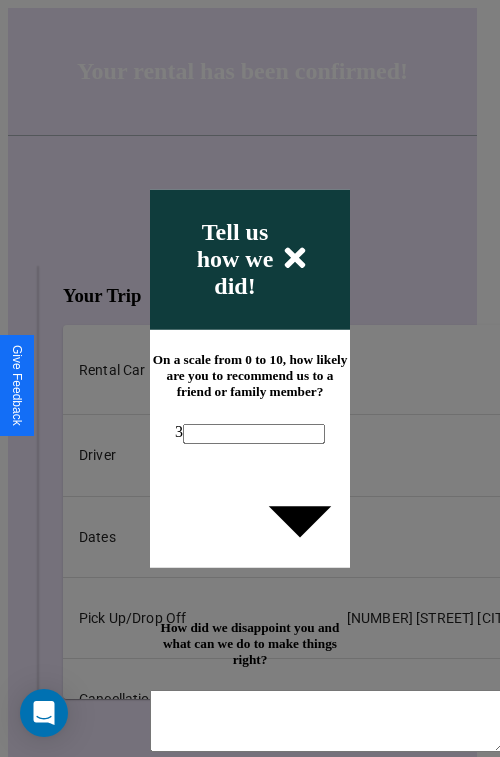 click at bounding box center [295, 257] 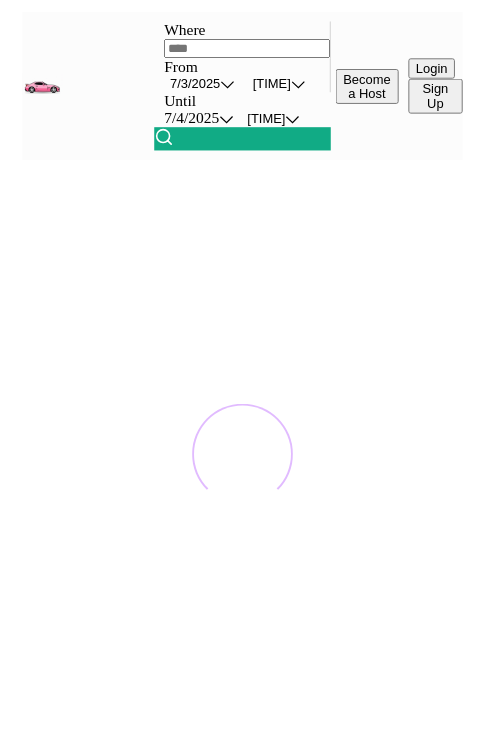 scroll, scrollTop: 0, scrollLeft: 0, axis: both 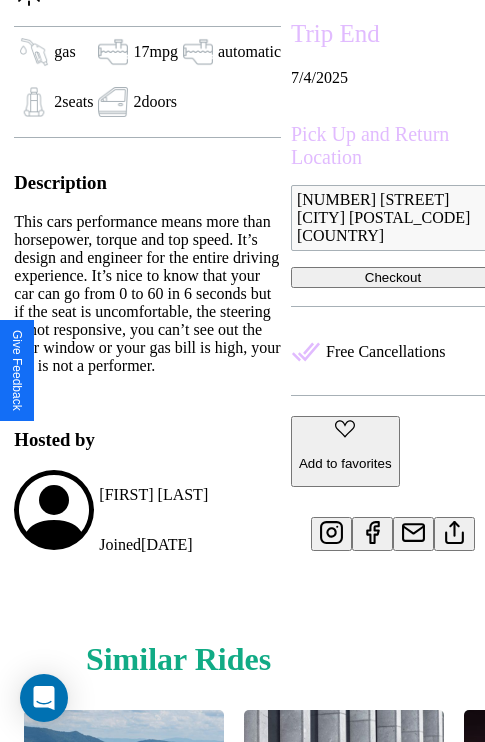 click at bounding box center [454, 529] 